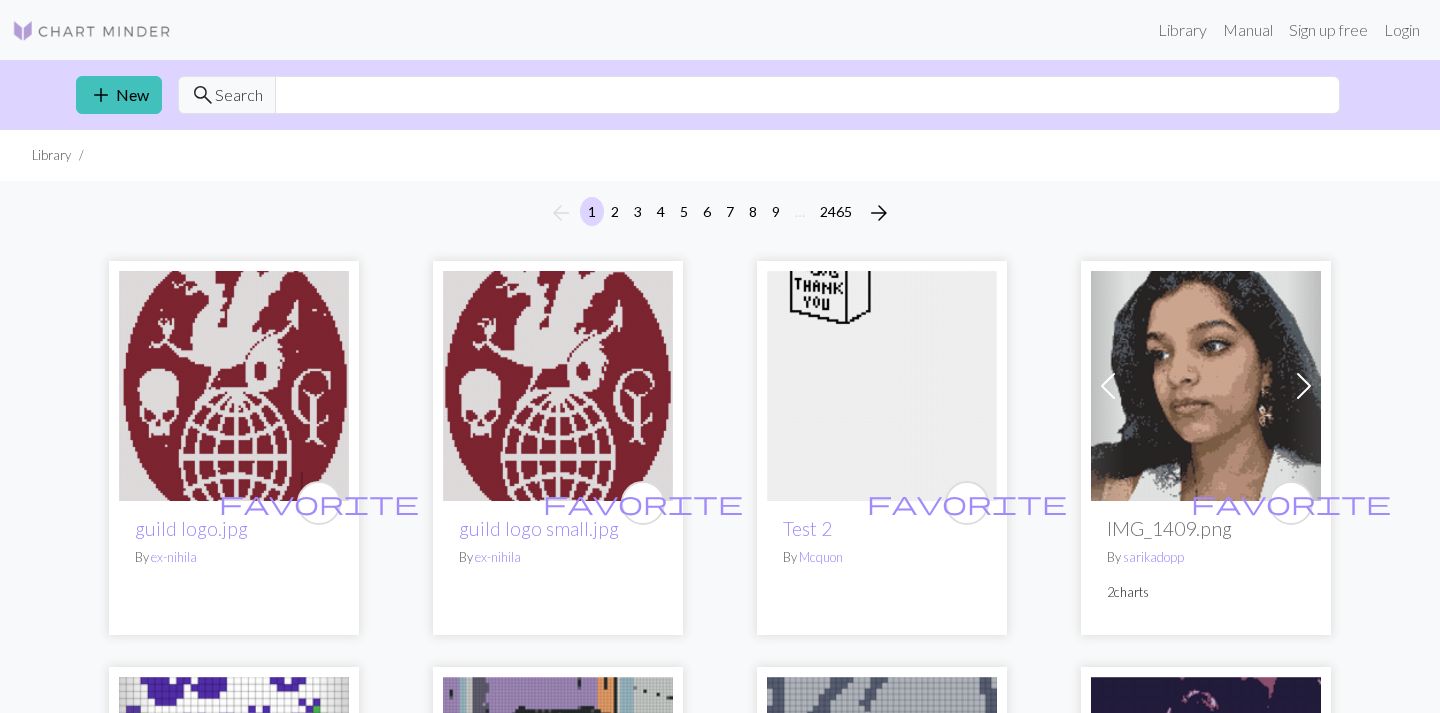 scroll, scrollTop: 0, scrollLeft: 0, axis: both 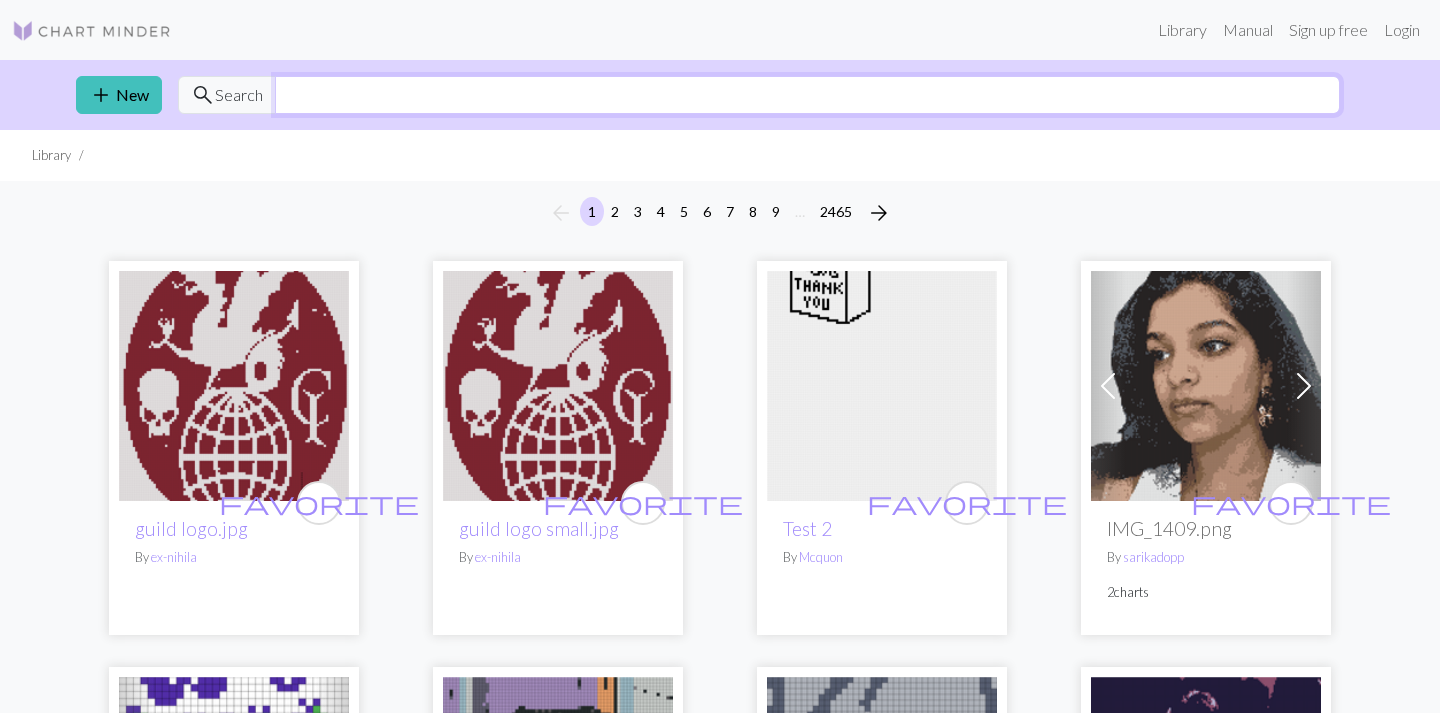 click at bounding box center (807, 95) 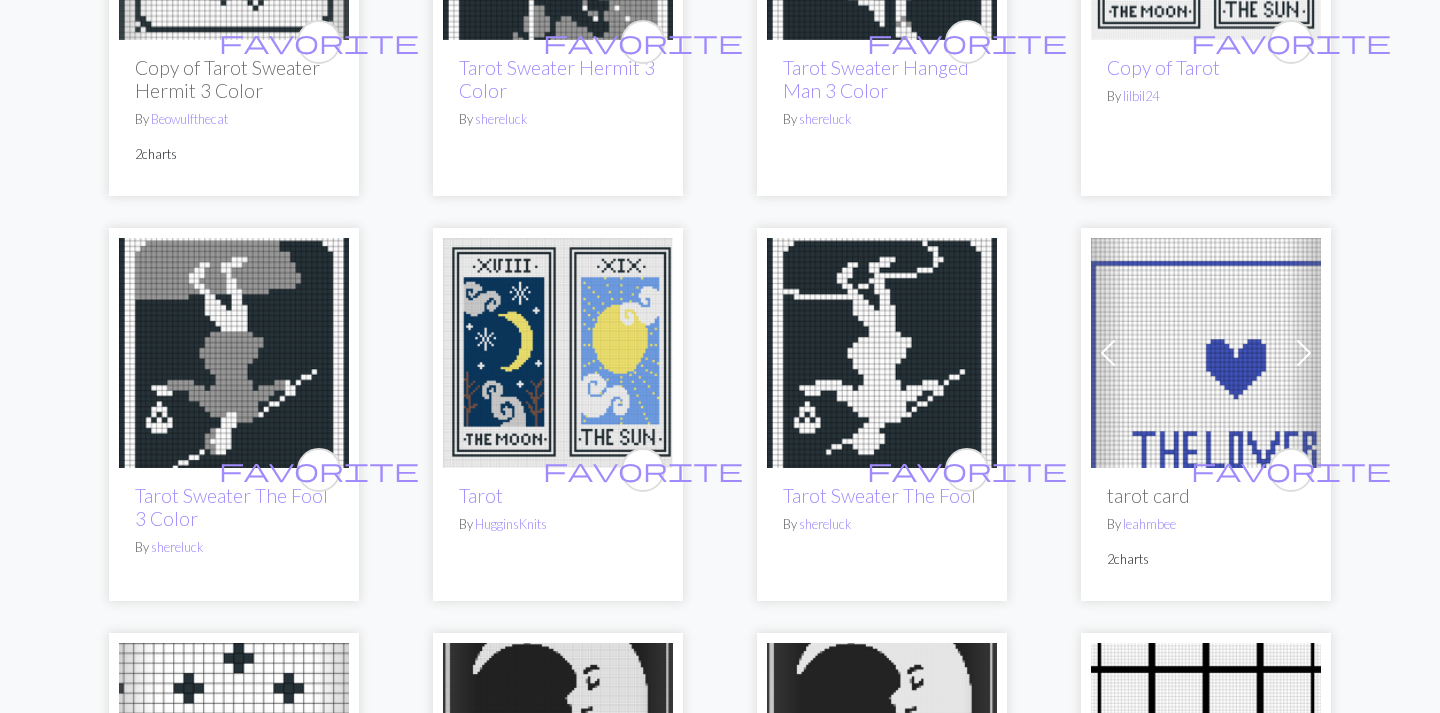 scroll, scrollTop: 0, scrollLeft: 0, axis: both 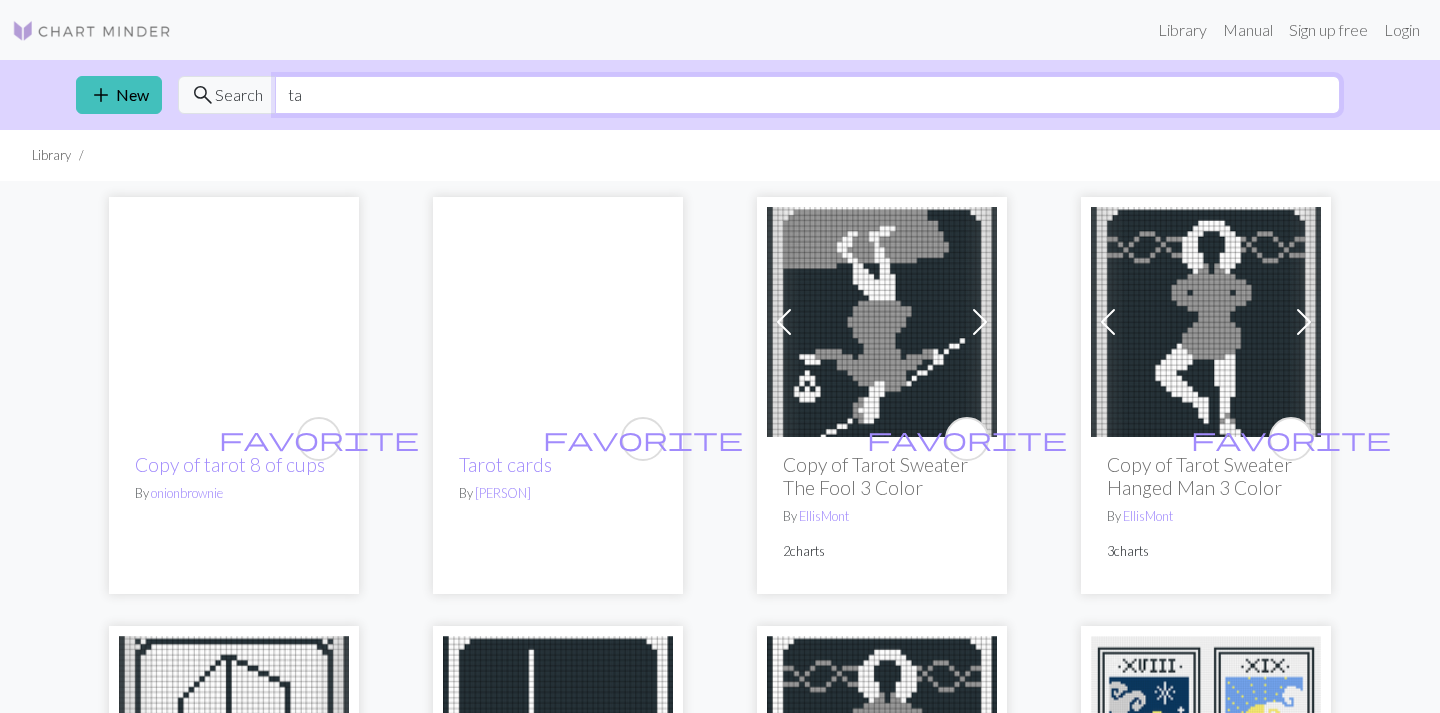 type on "t" 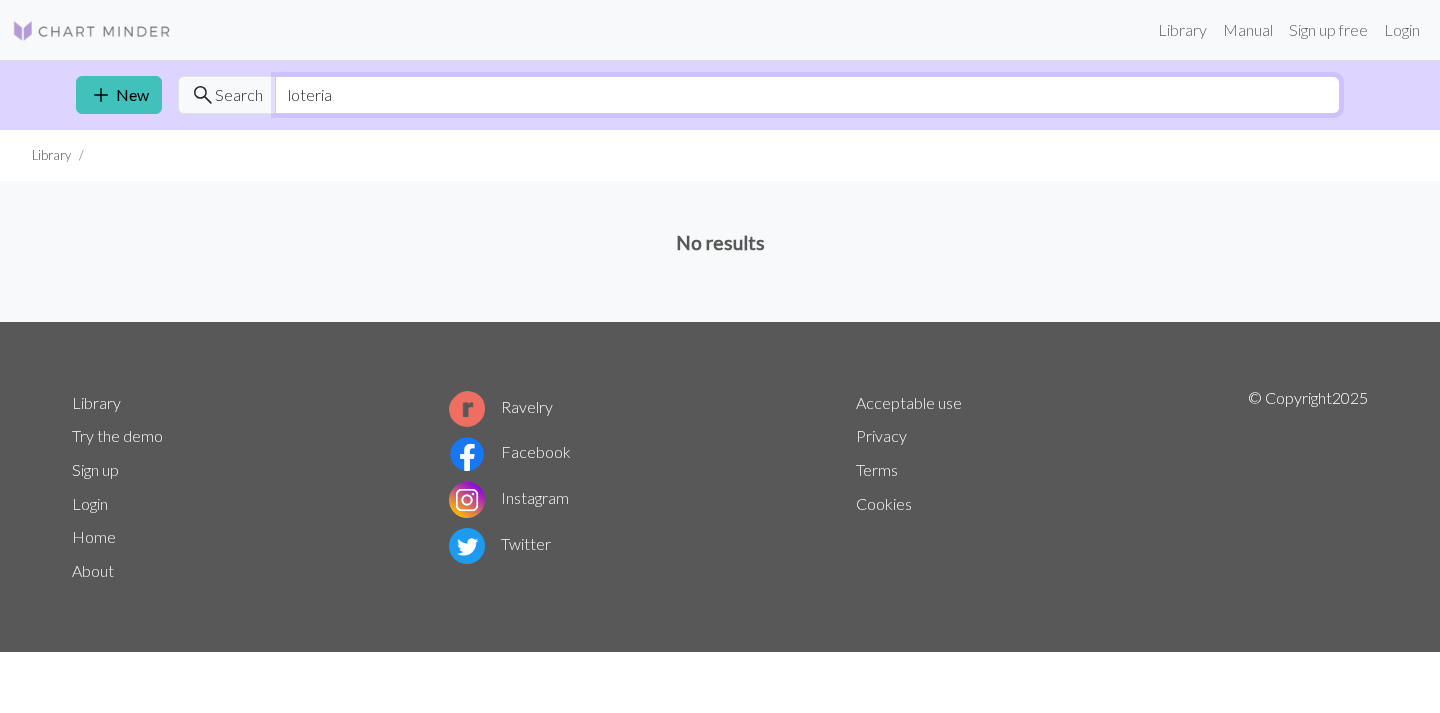 click on "loteria" at bounding box center (807, 95) 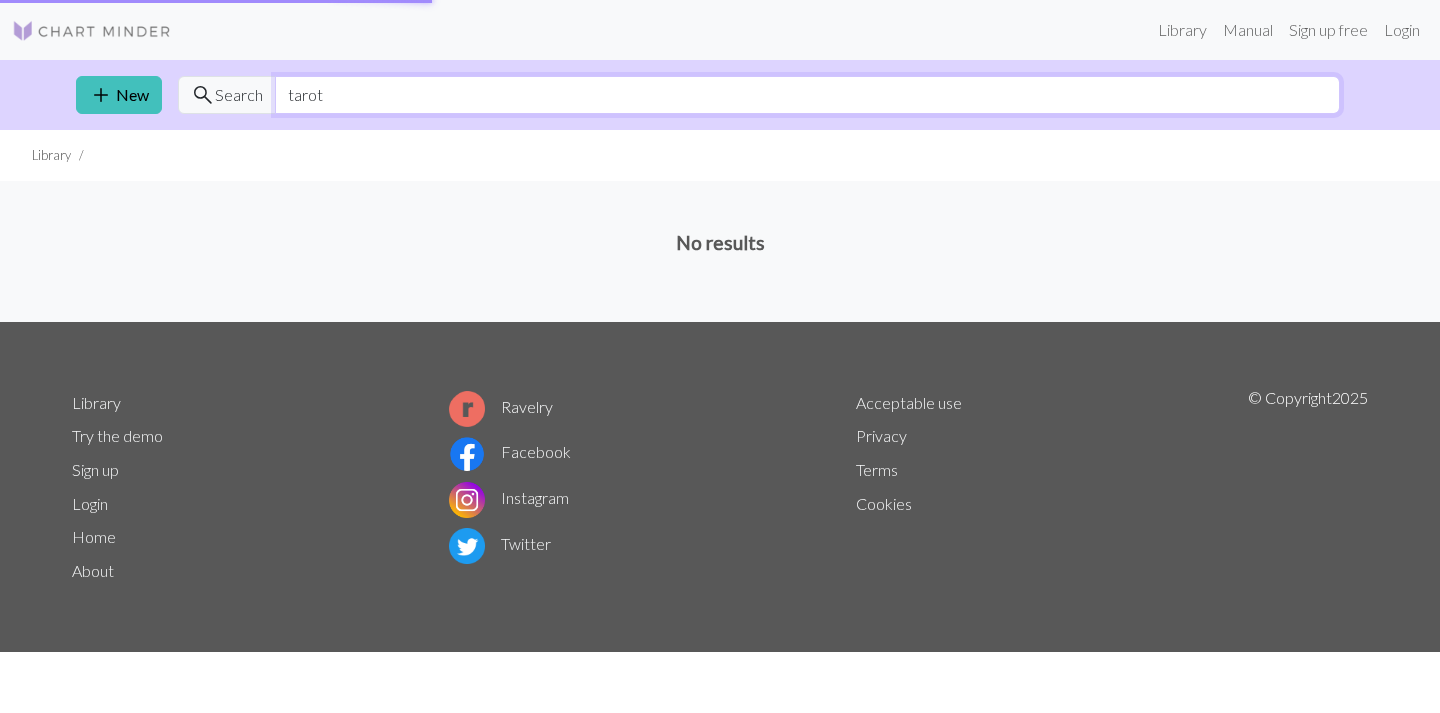 type on "tarot" 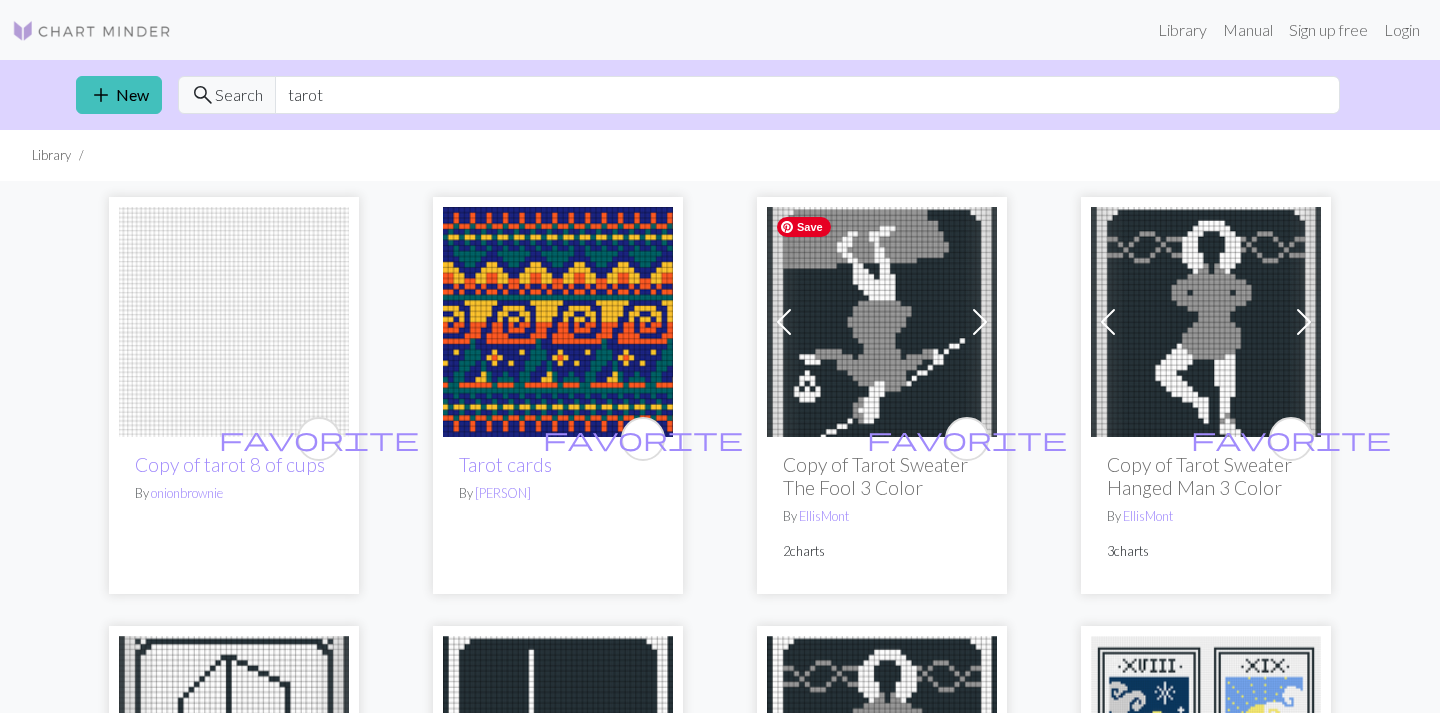 click at bounding box center [882, 322] 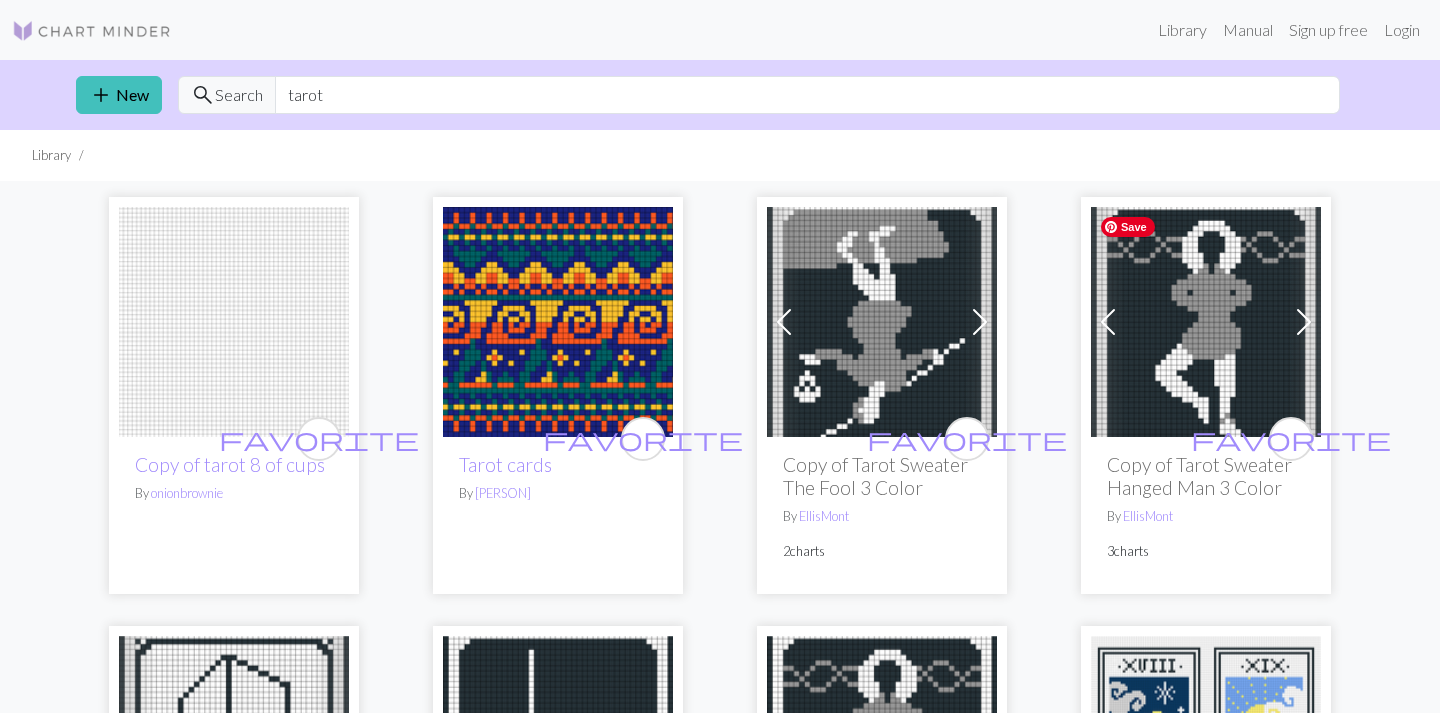 click at bounding box center (1206, 322) 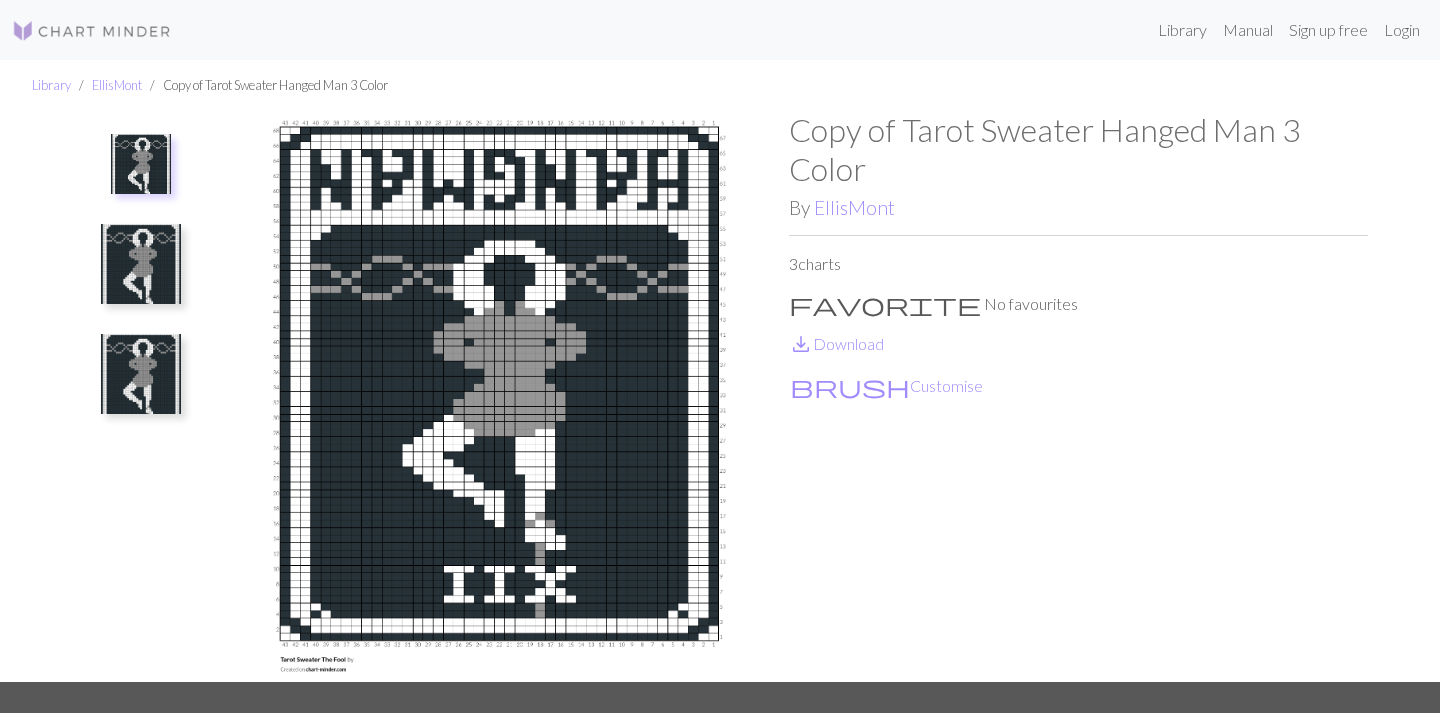 click at bounding box center (141, 264) 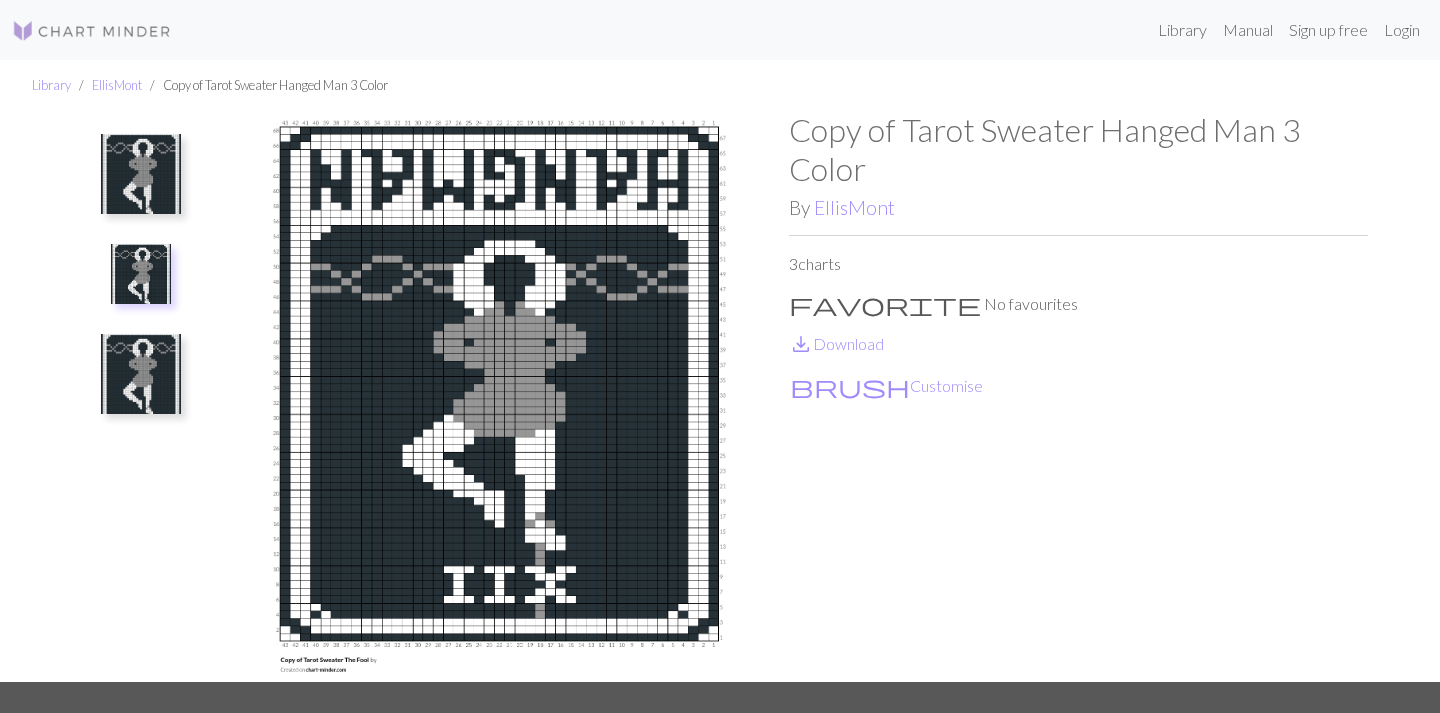 click at bounding box center (141, 374) 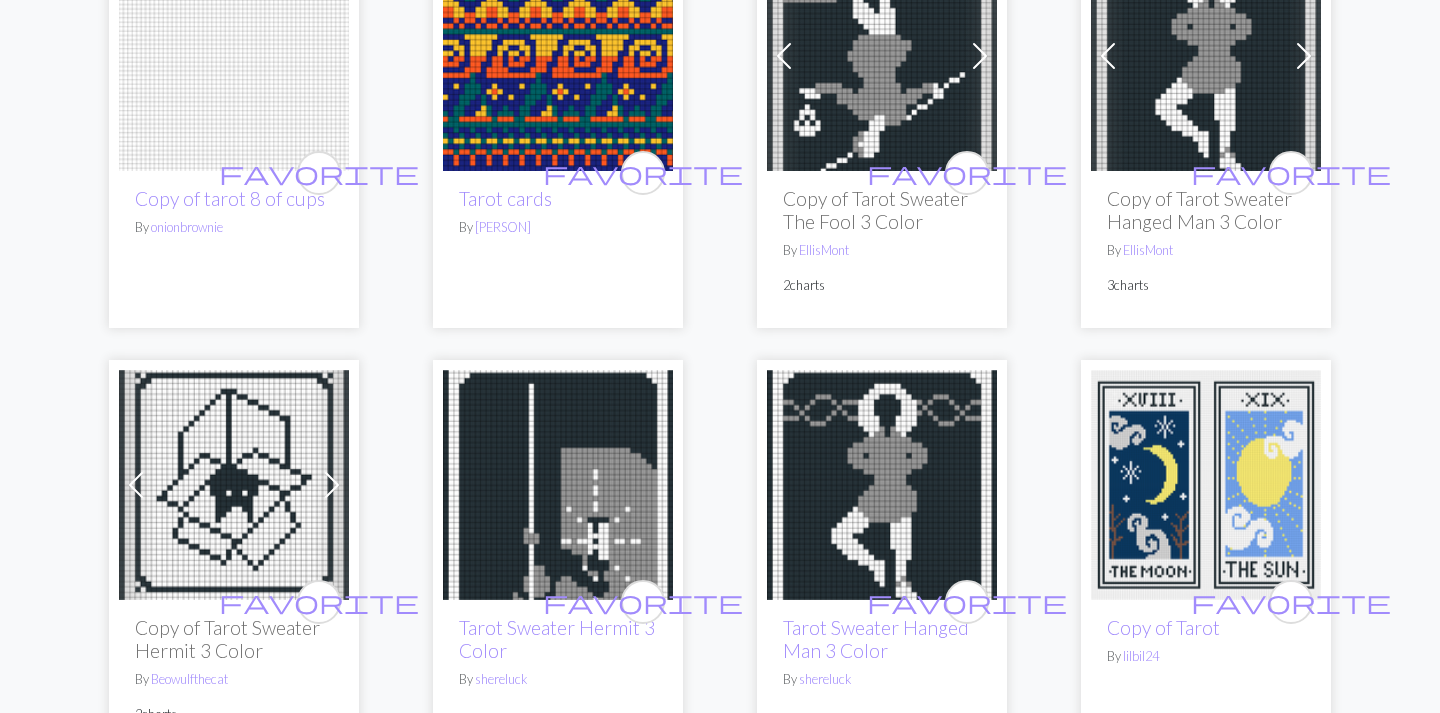 scroll, scrollTop: 263, scrollLeft: 0, axis: vertical 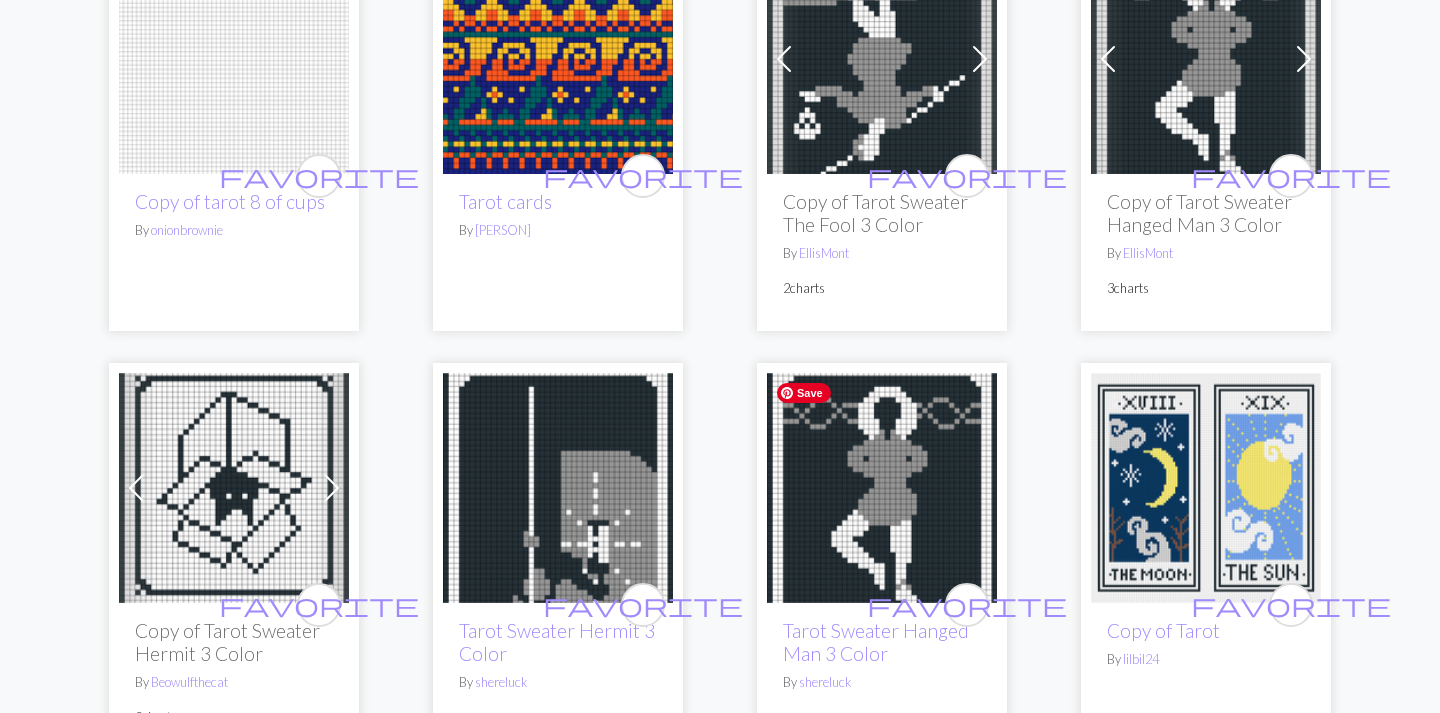 click at bounding box center (882, 488) 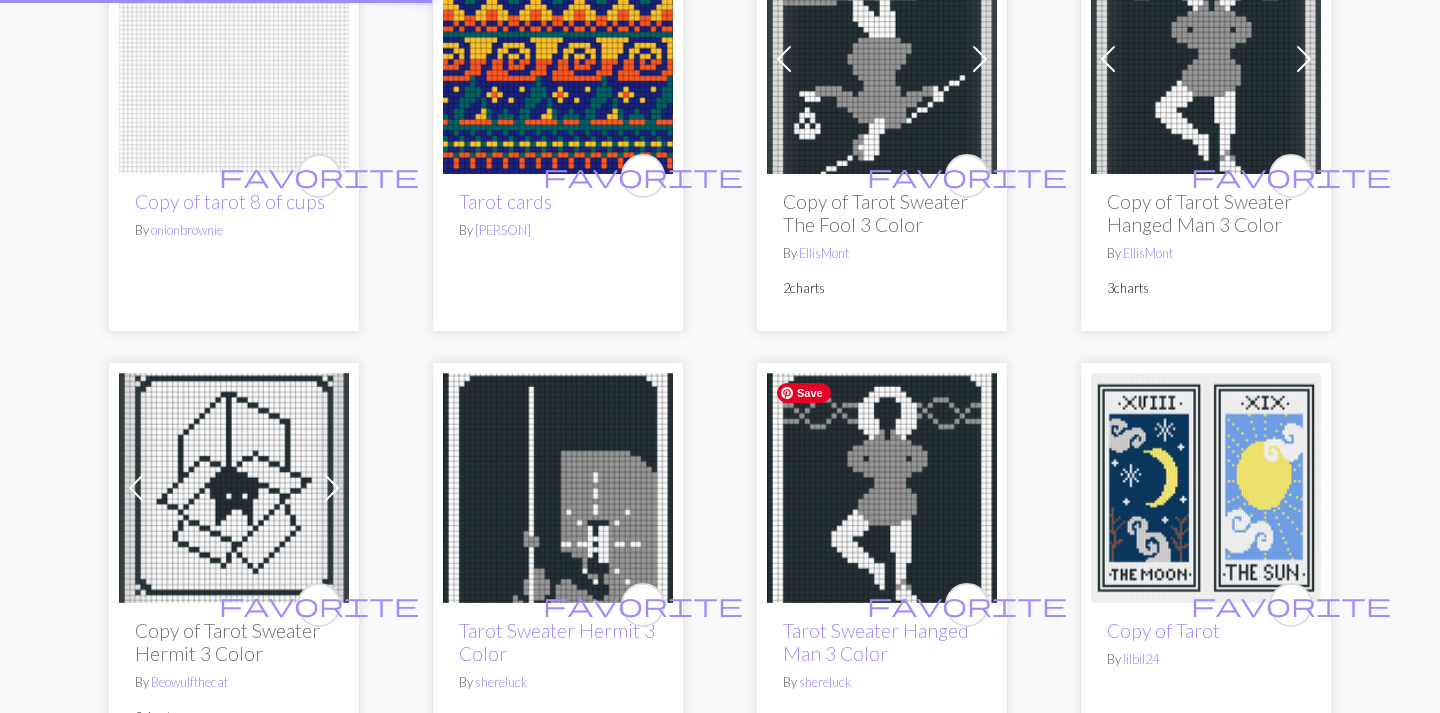 scroll, scrollTop: 0, scrollLeft: 0, axis: both 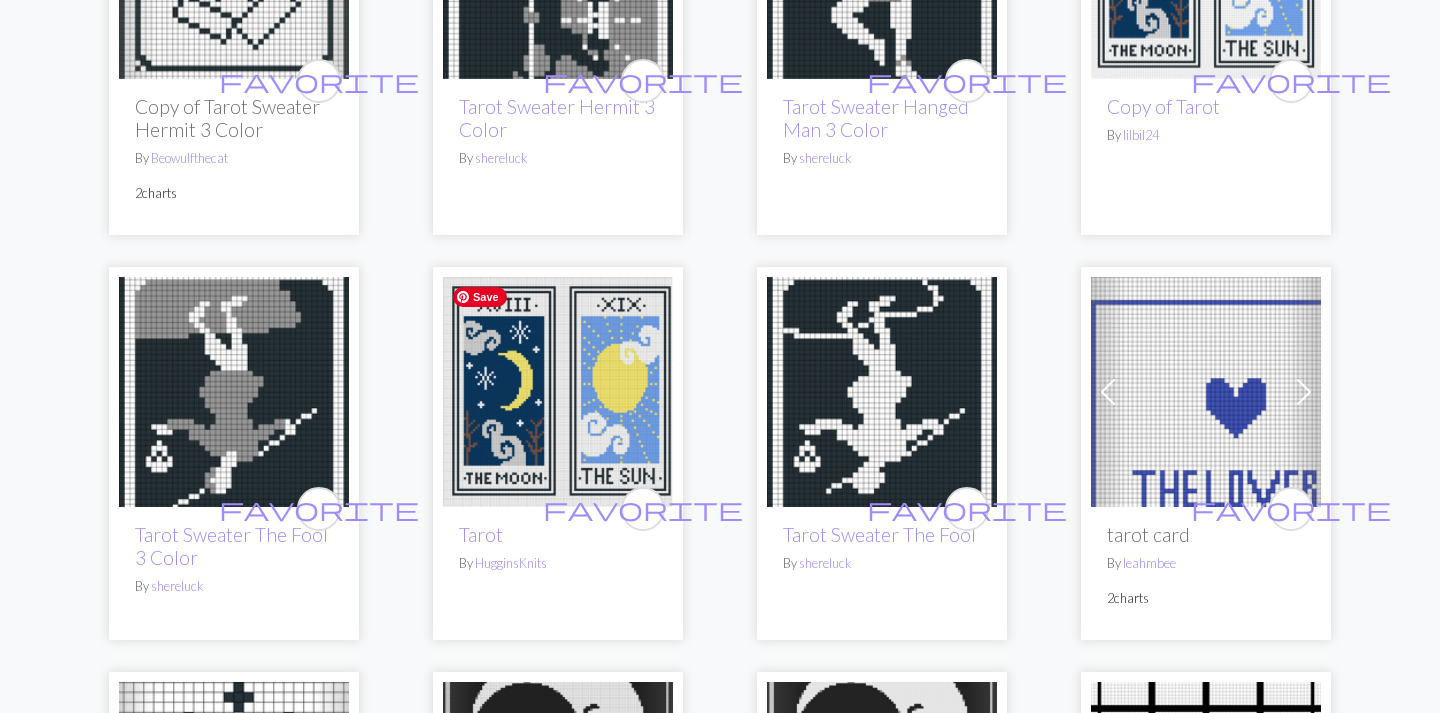 click at bounding box center (558, 392) 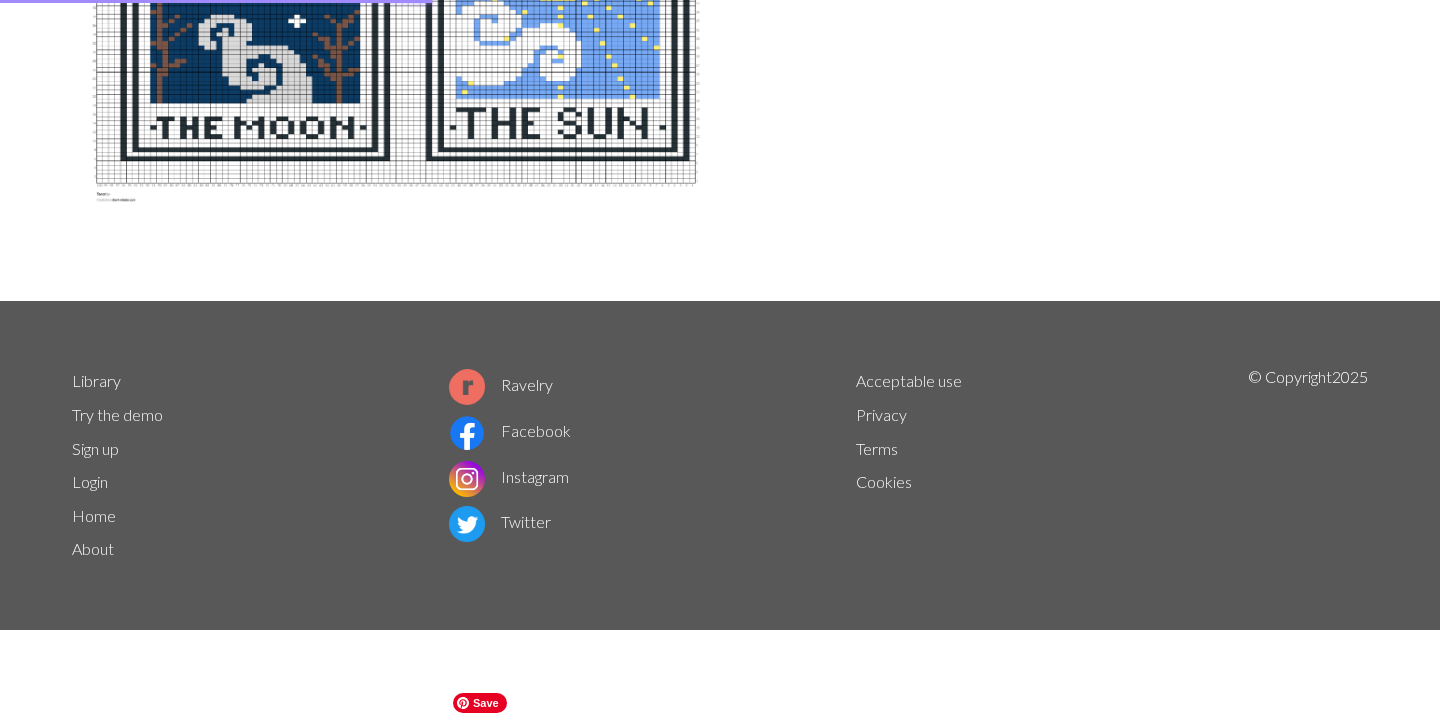 scroll, scrollTop: 0, scrollLeft: 0, axis: both 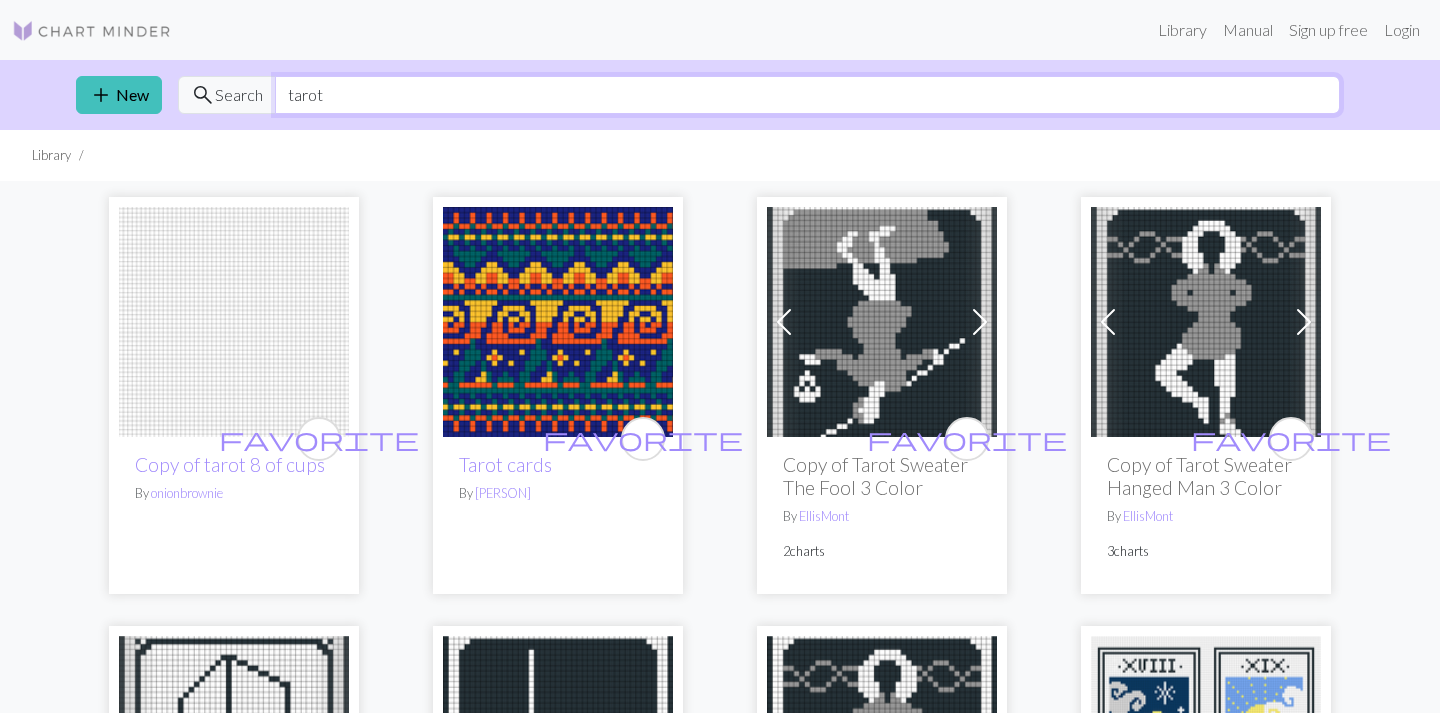 click on "tarot" at bounding box center [807, 95] 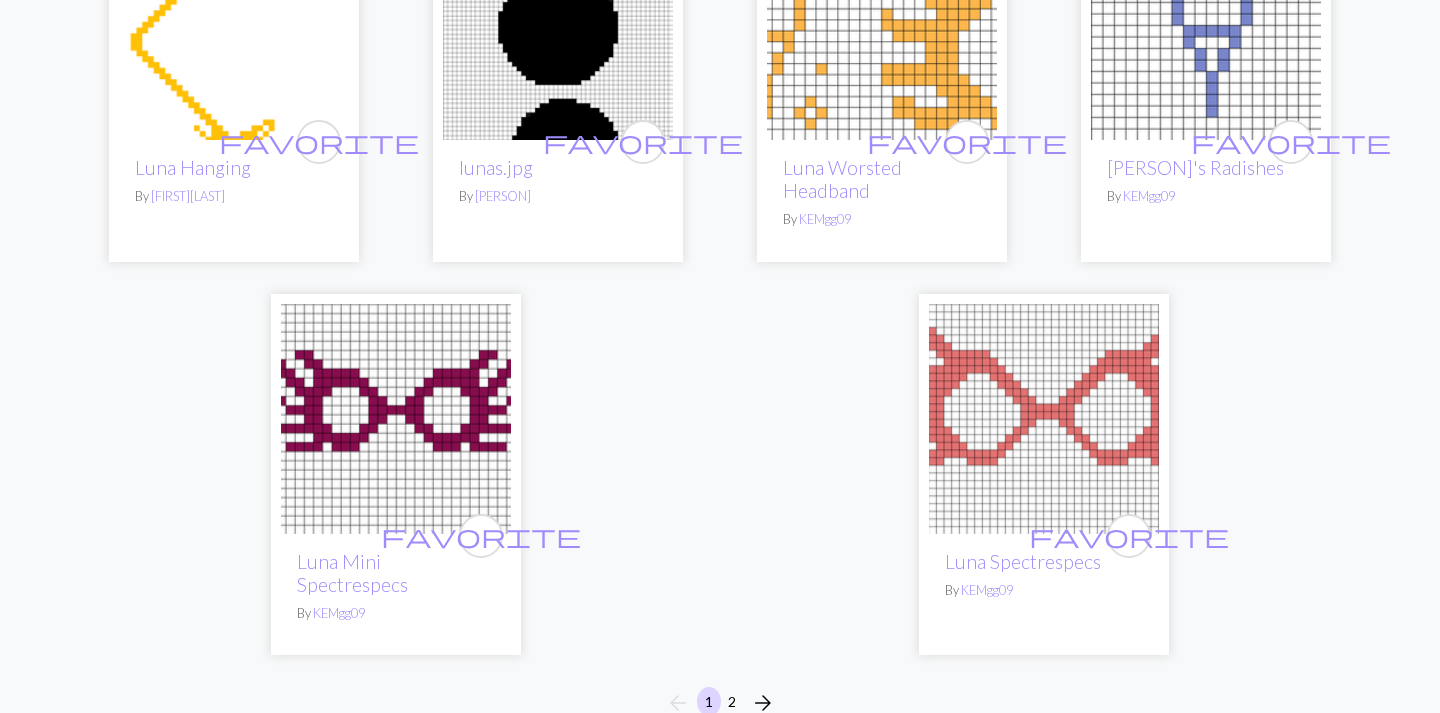 scroll, scrollTop: 5224, scrollLeft: 0, axis: vertical 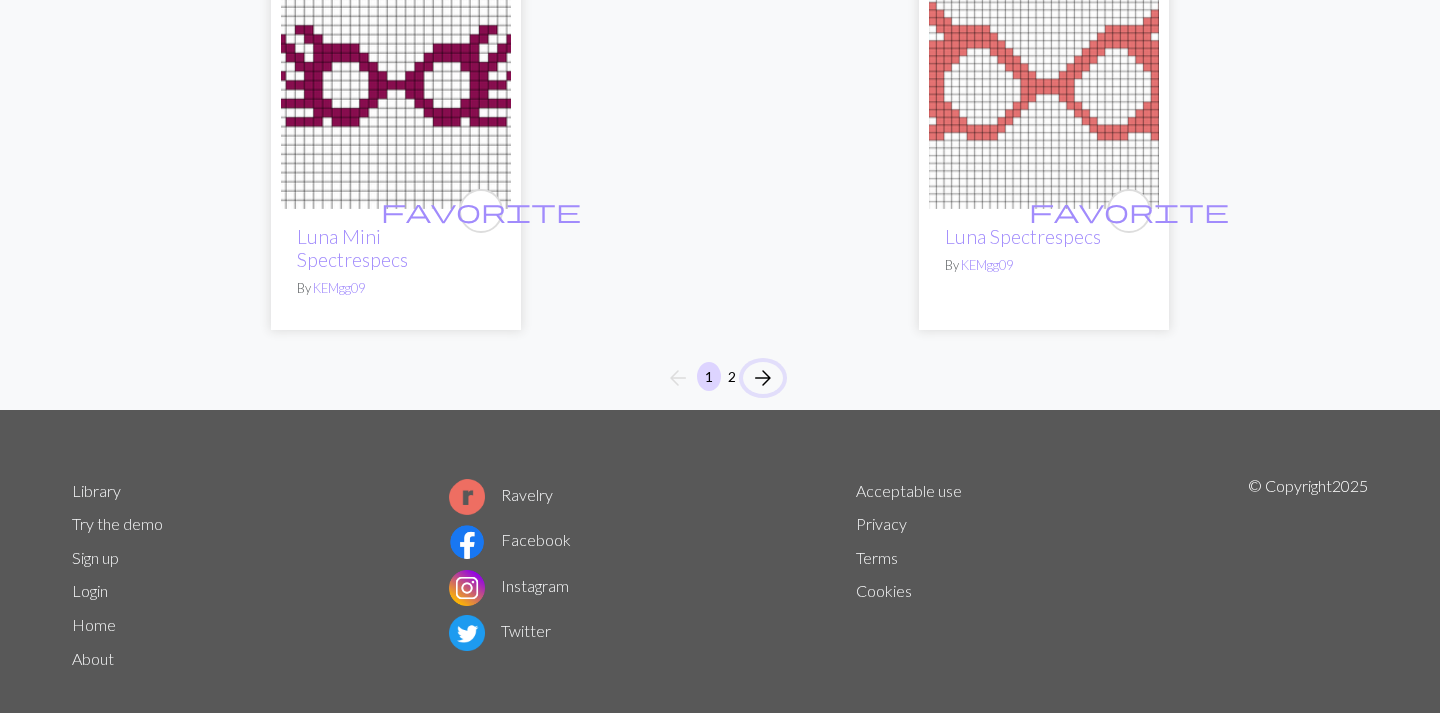 click on "arrow_forward" at bounding box center [763, 378] 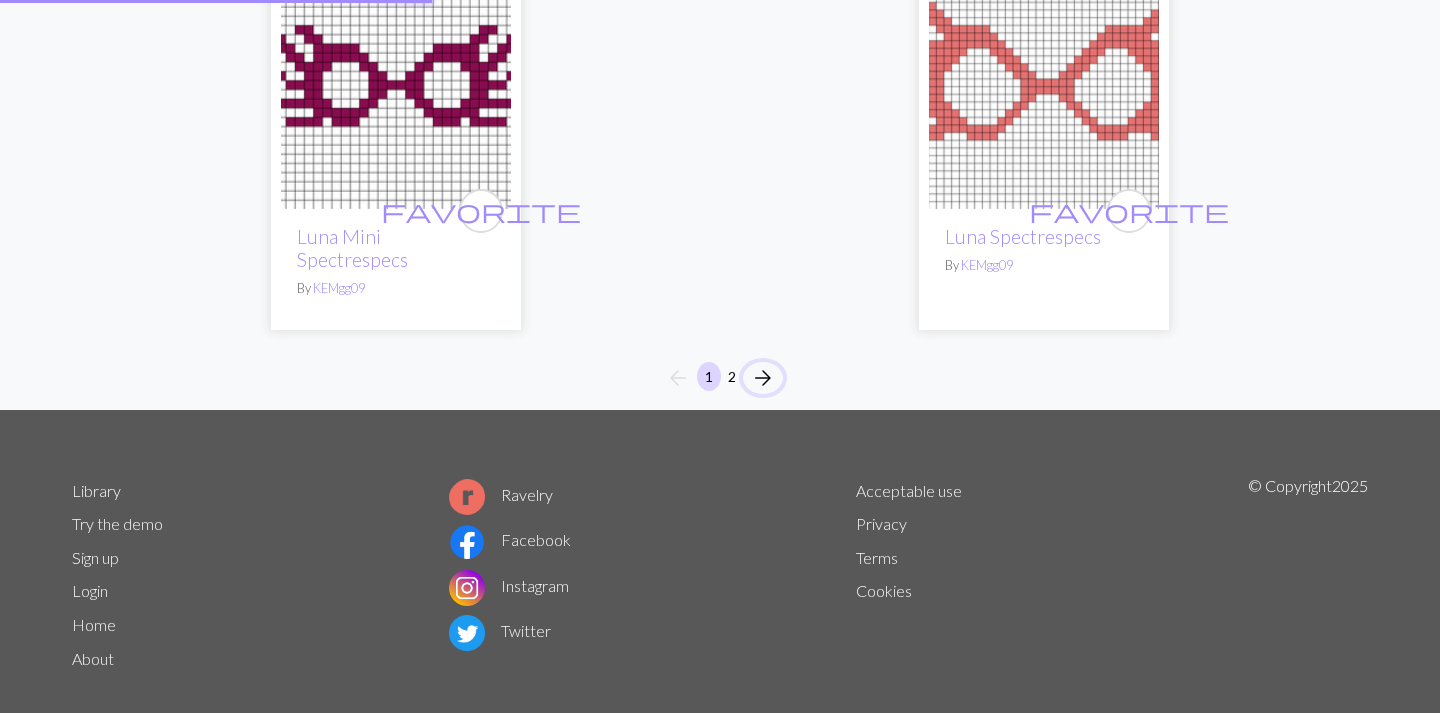 scroll, scrollTop: 0, scrollLeft: 0, axis: both 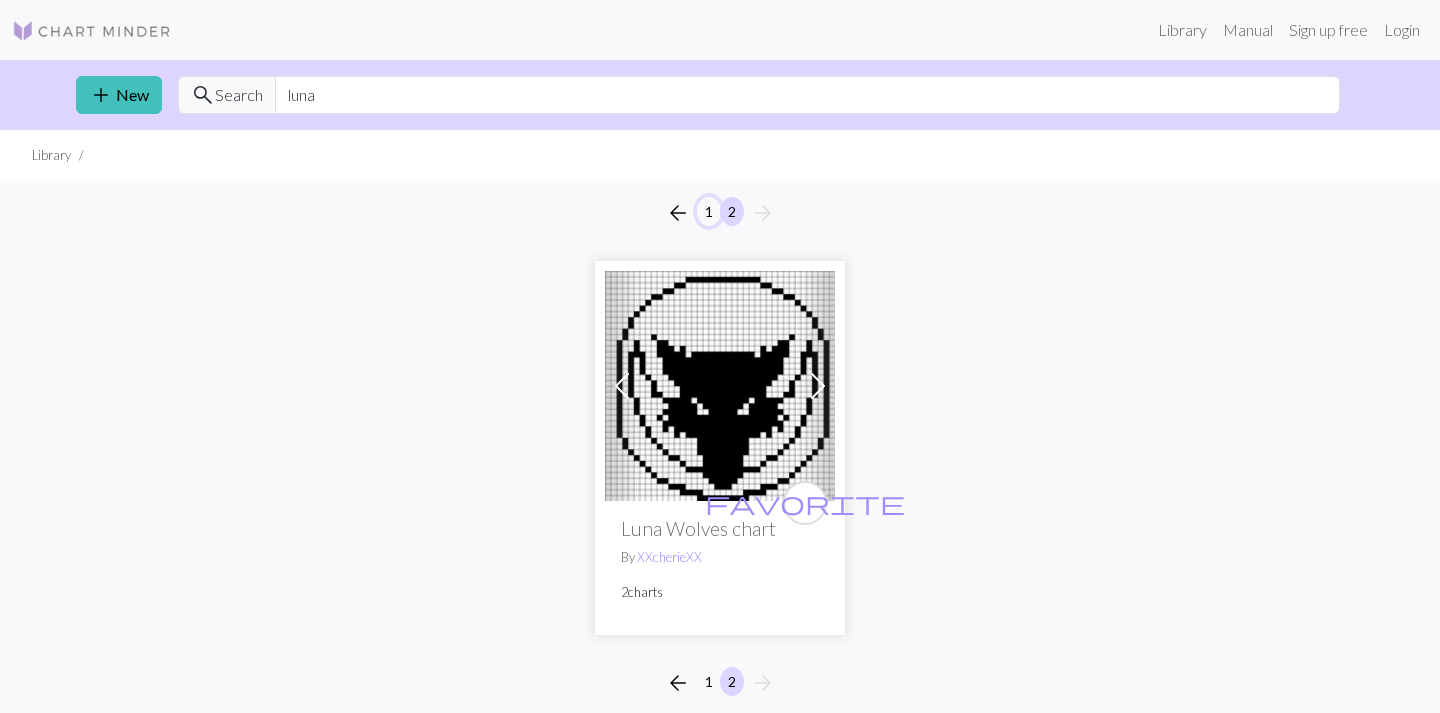 click on "1" at bounding box center [709, 211] 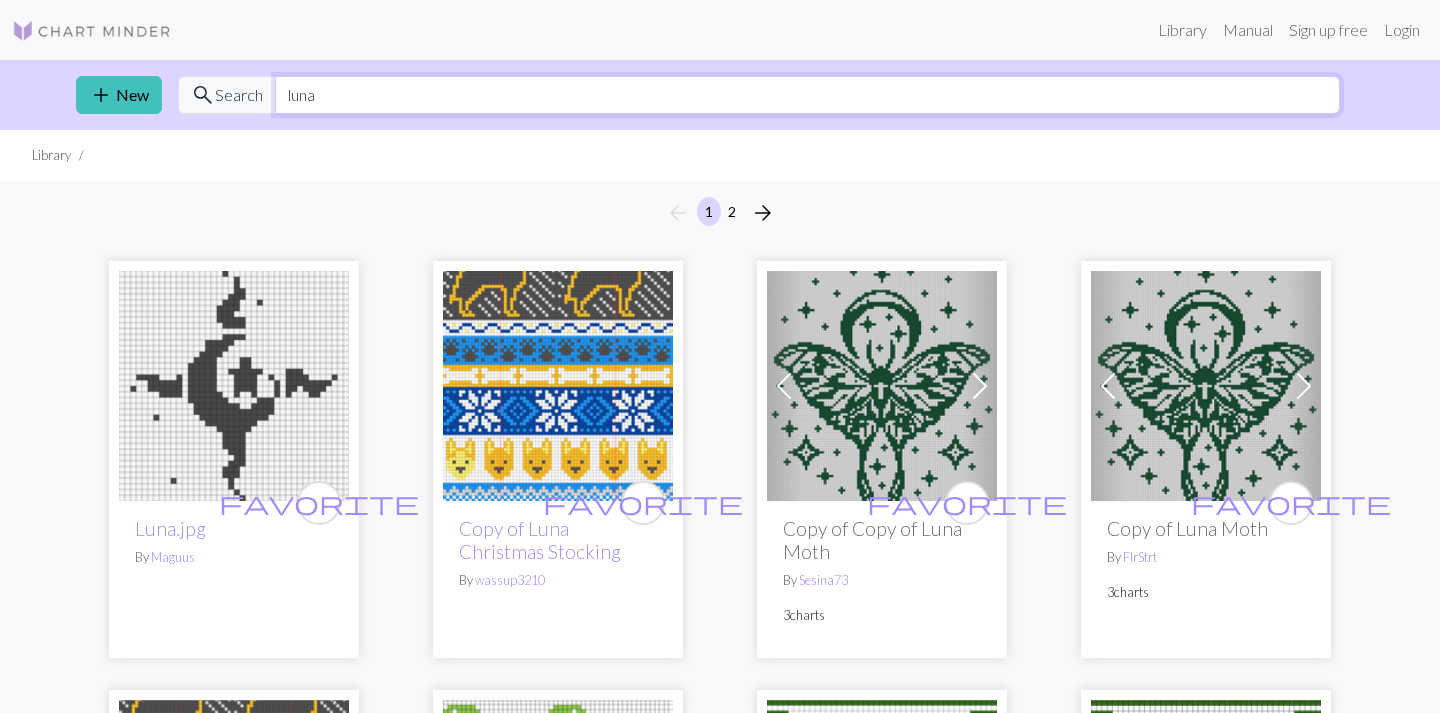 click on "luna" at bounding box center [807, 95] 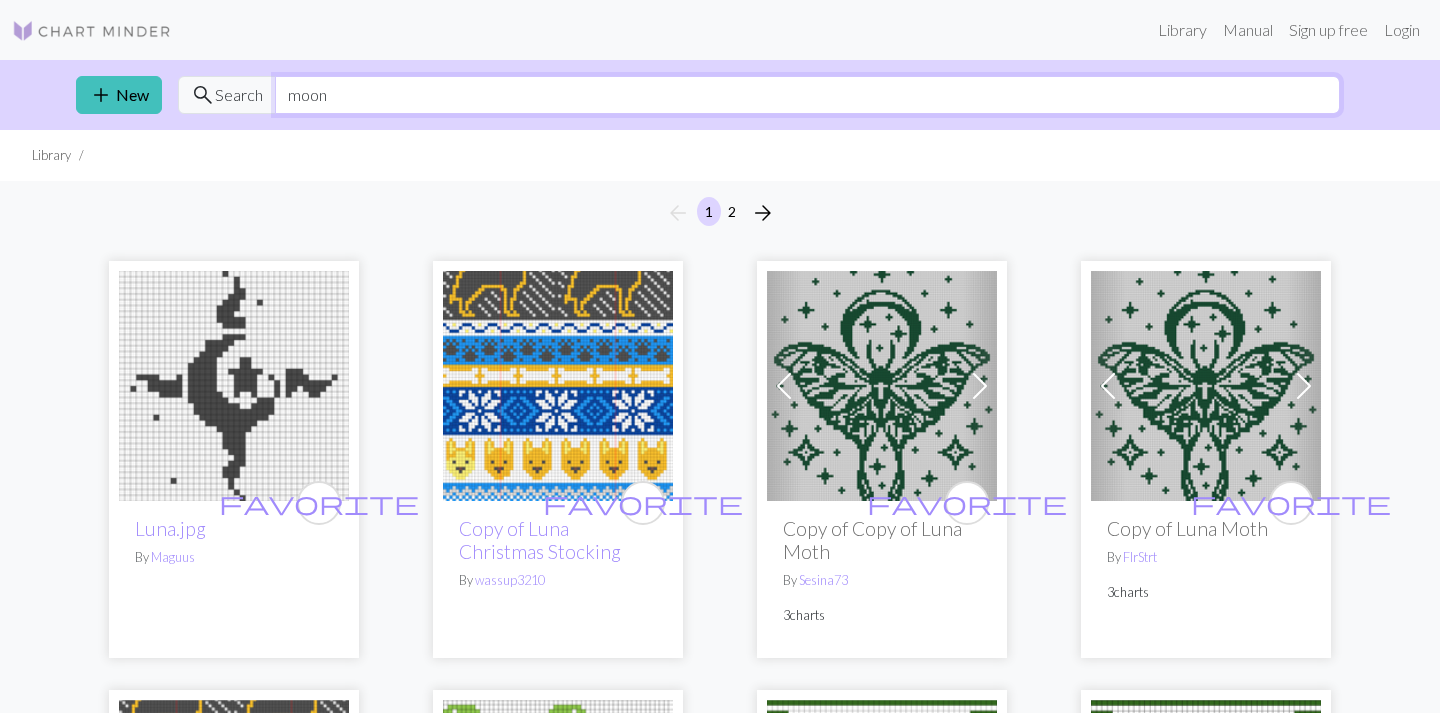 type on "moon" 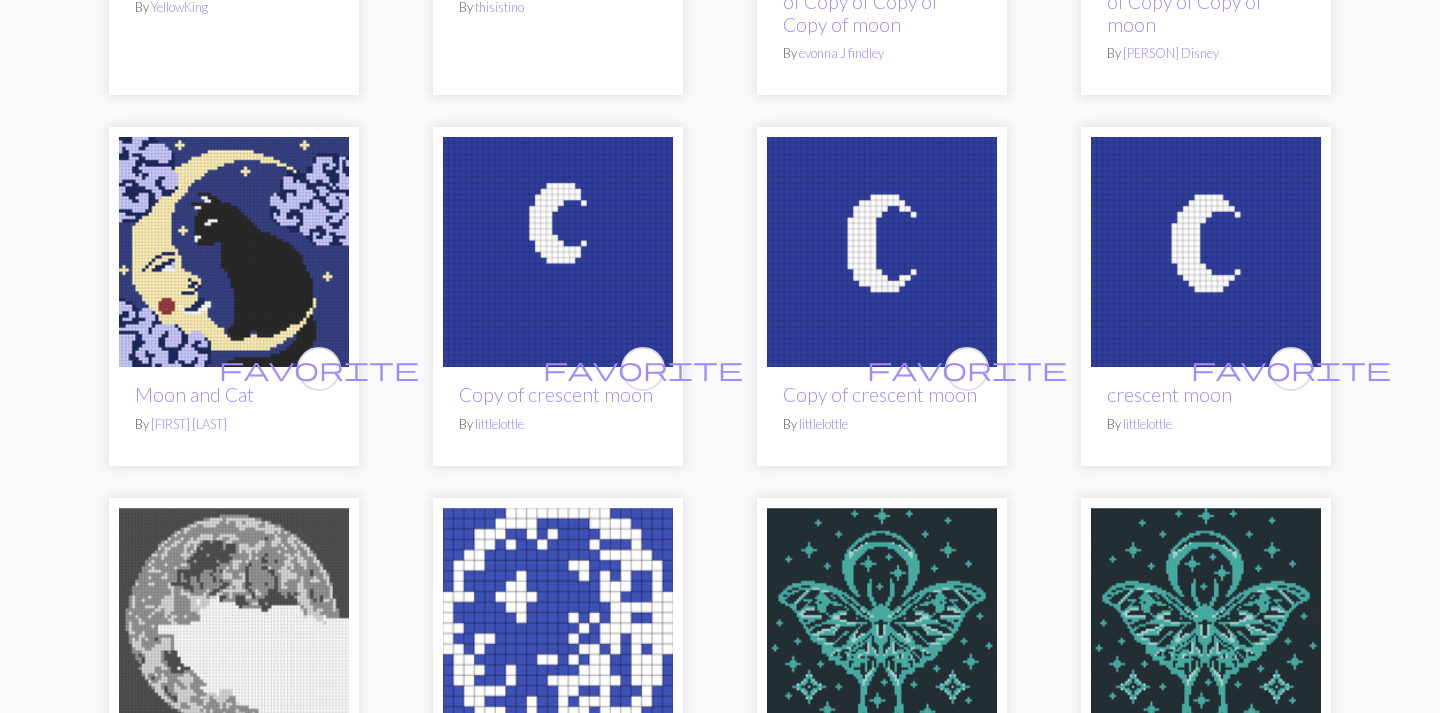 scroll, scrollTop: 655, scrollLeft: 0, axis: vertical 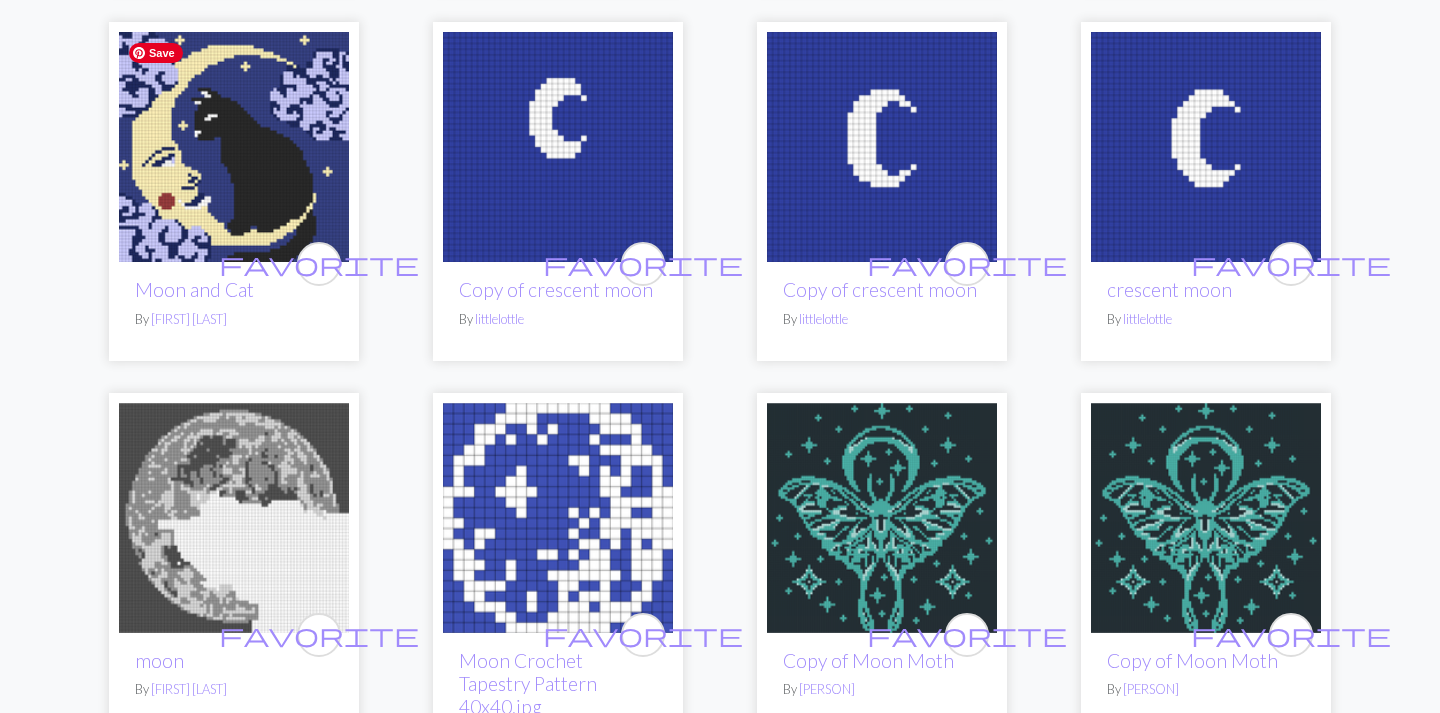 click at bounding box center [234, 147] 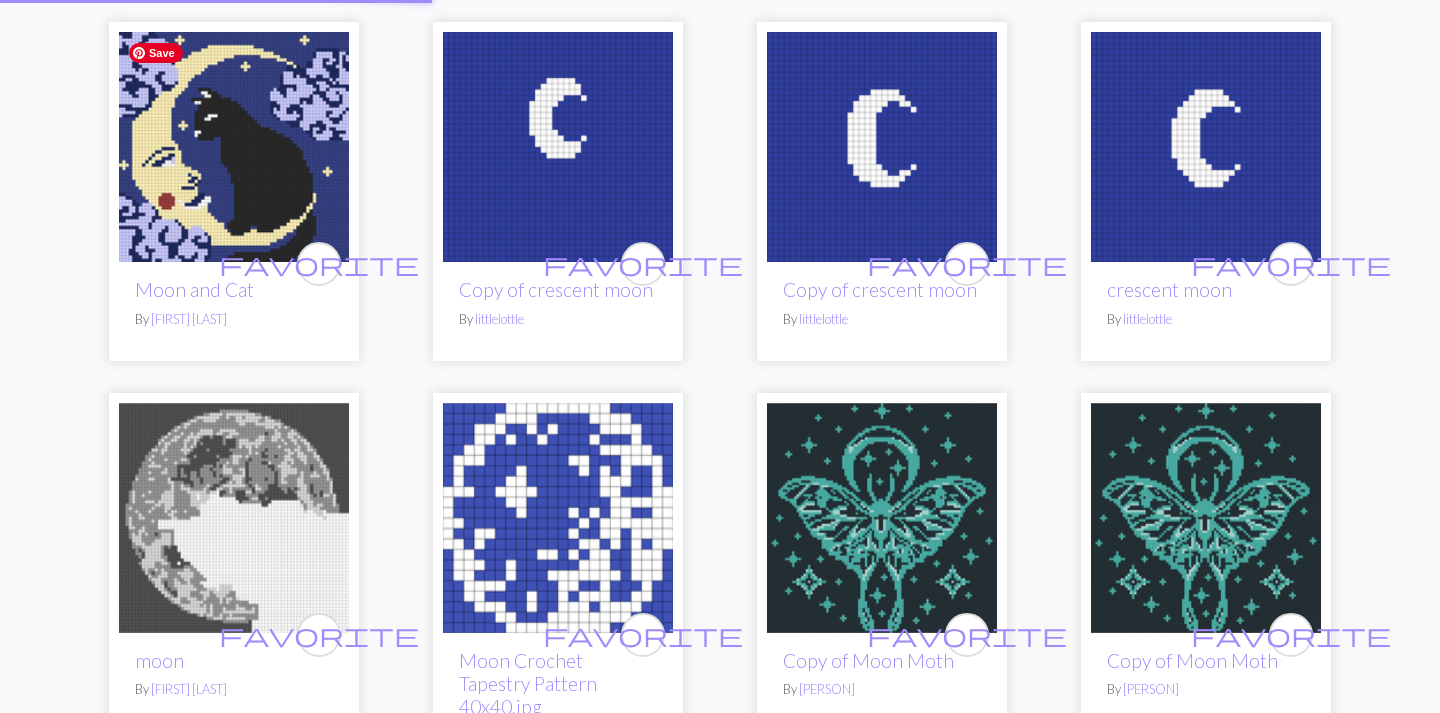 scroll, scrollTop: 0, scrollLeft: 0, axis: both 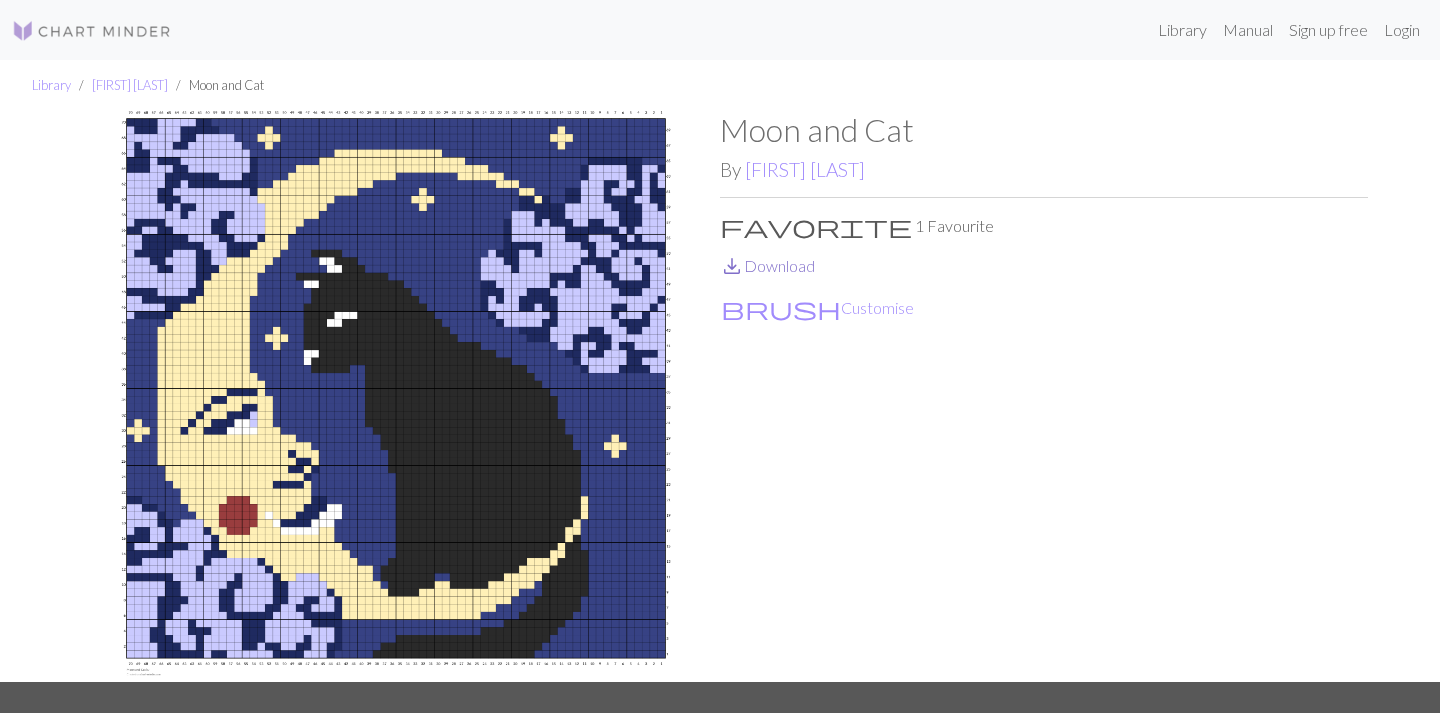 click on "save_alt  Download" at bounding box center (767, 265) 